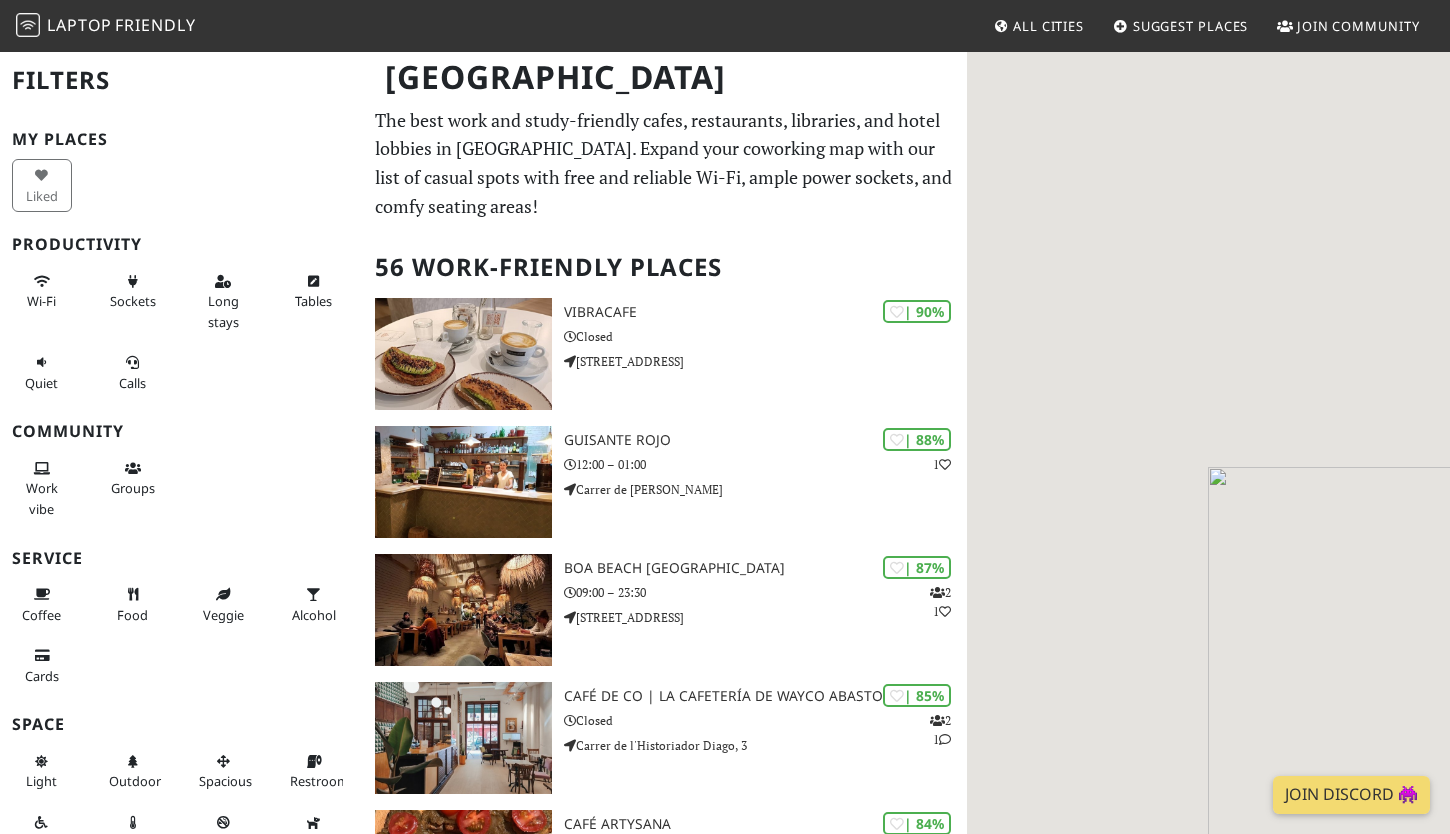 scroll, scrollTop: 0, scrollLeft: 0, axis: both 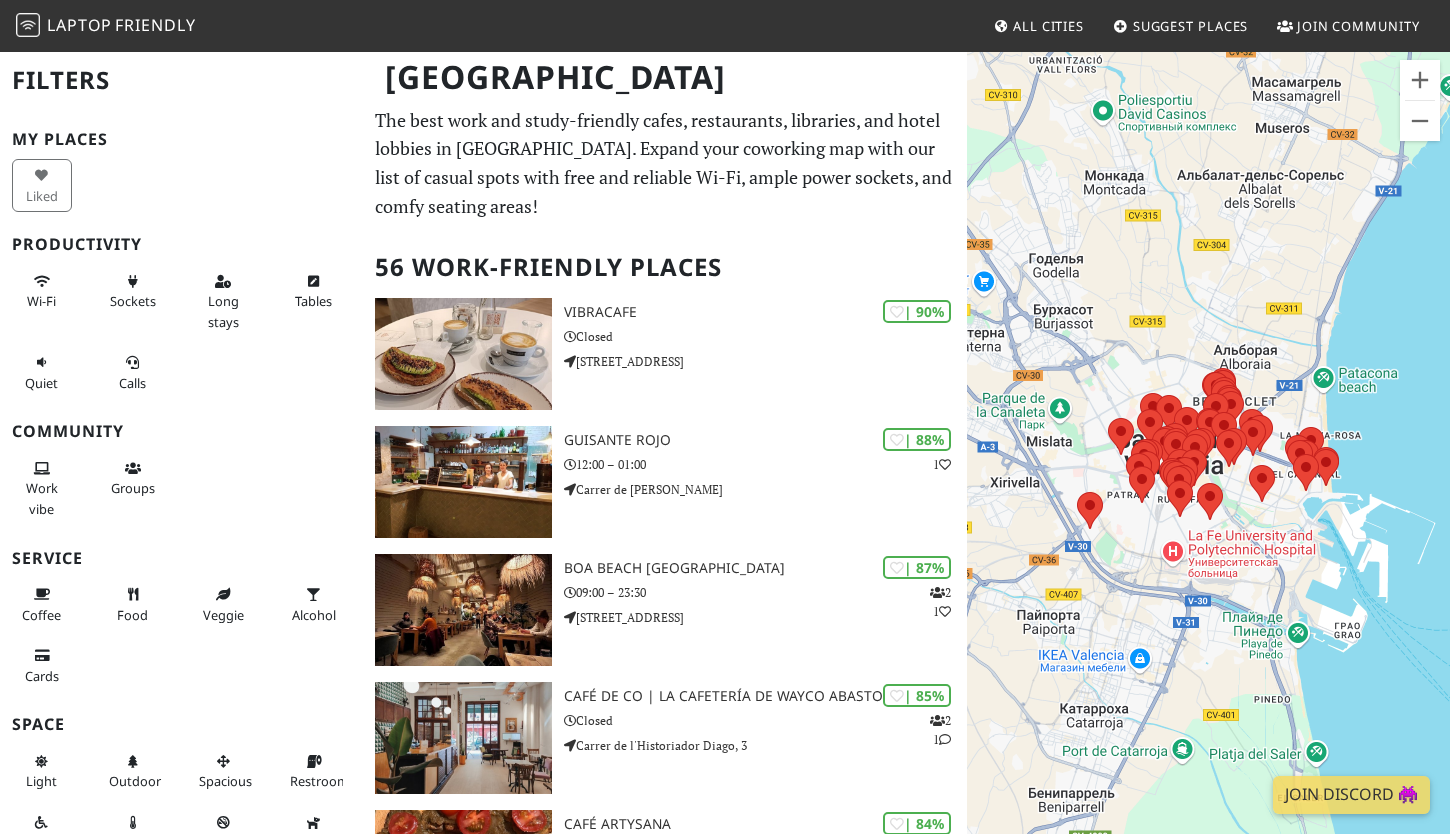 click on "Для навигации используйте клавиши со стрелками." at bounding box center [1208, 467] 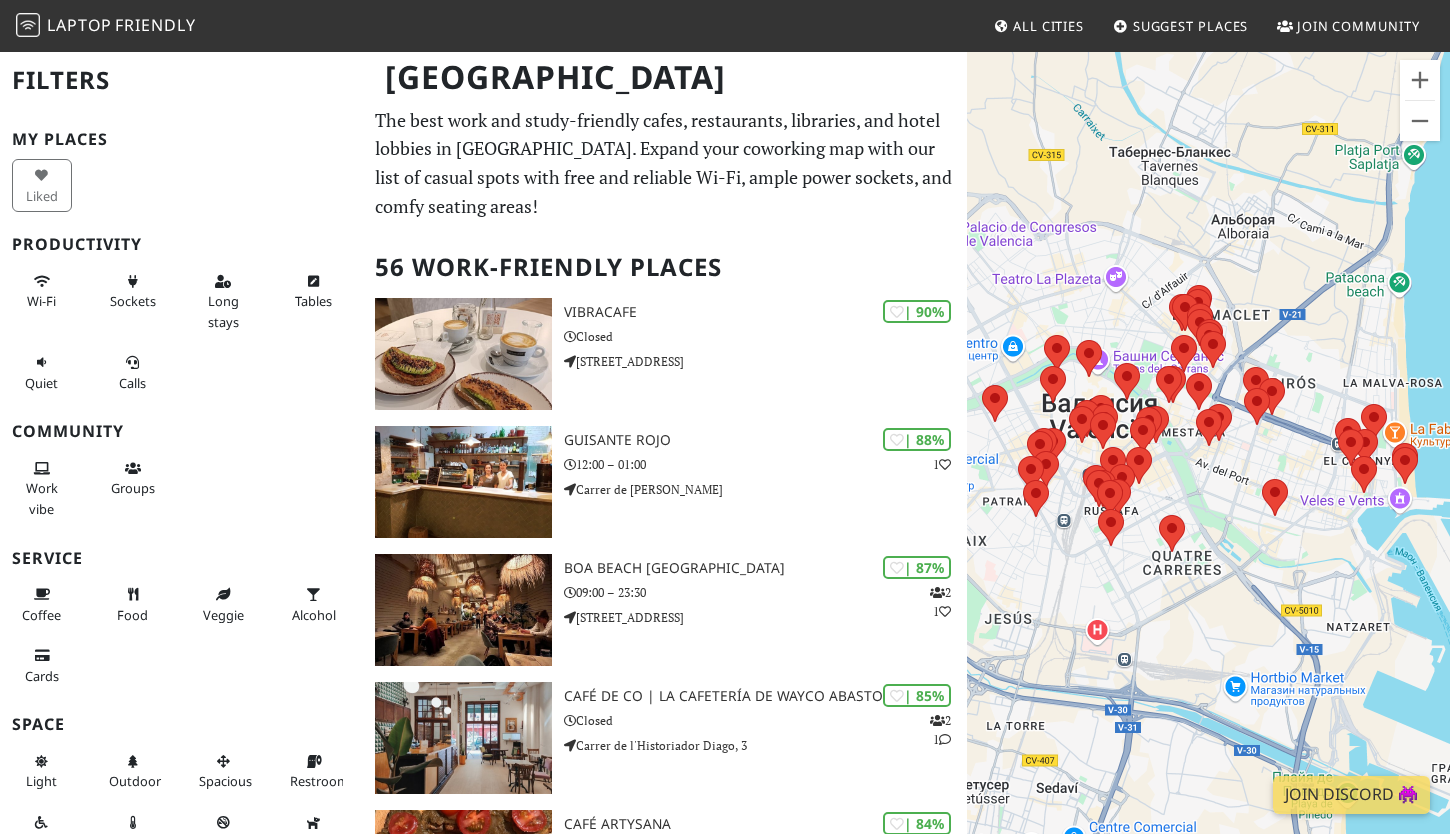 click on "Для навигации используйте клавиши со стрелками." at bounding box center [1208, 467] 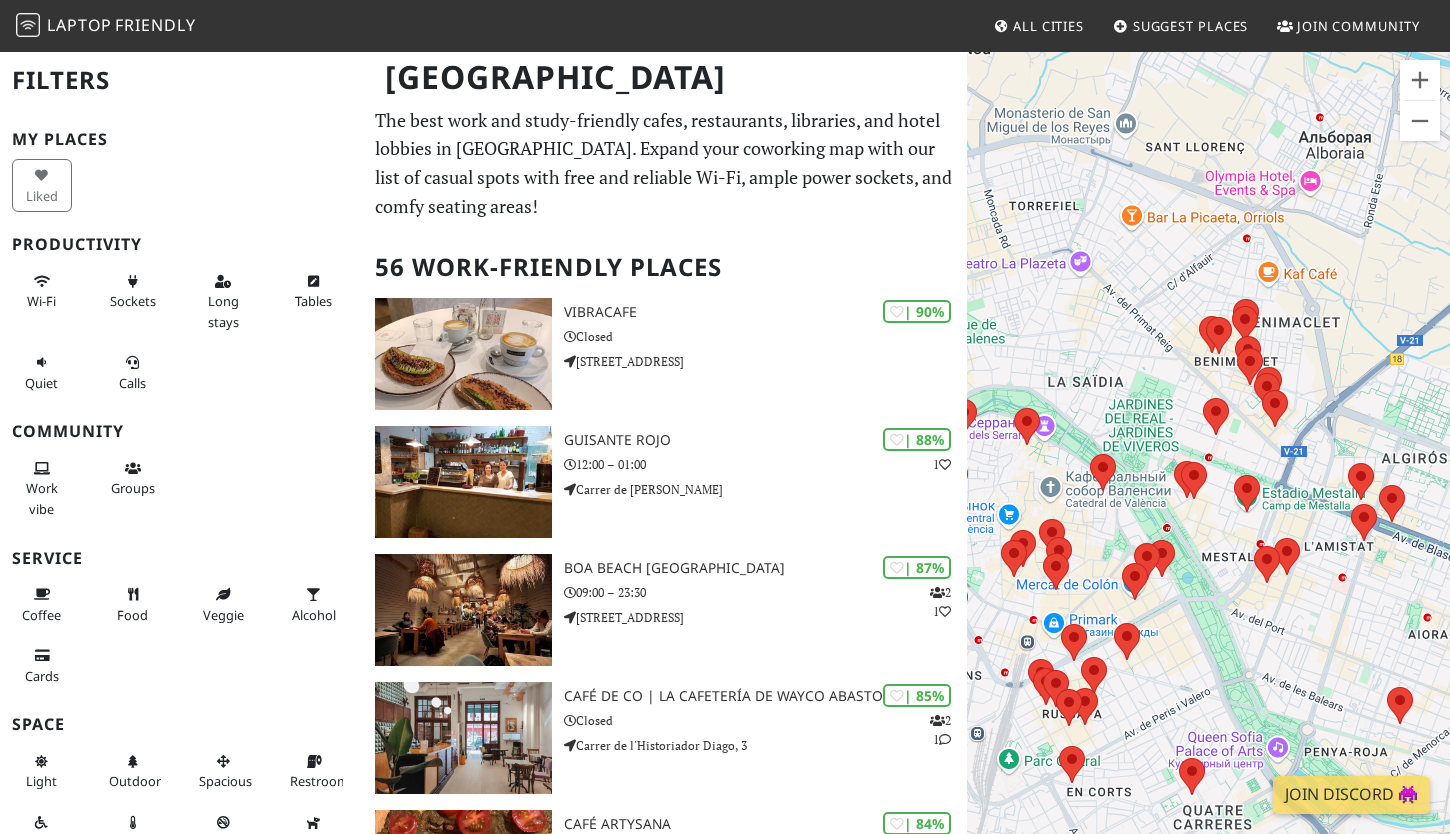 drag, startPoint x: 1184, startPoint y: 272, endPoint x: 1254, endPoint y: 433, distance: 175.55911 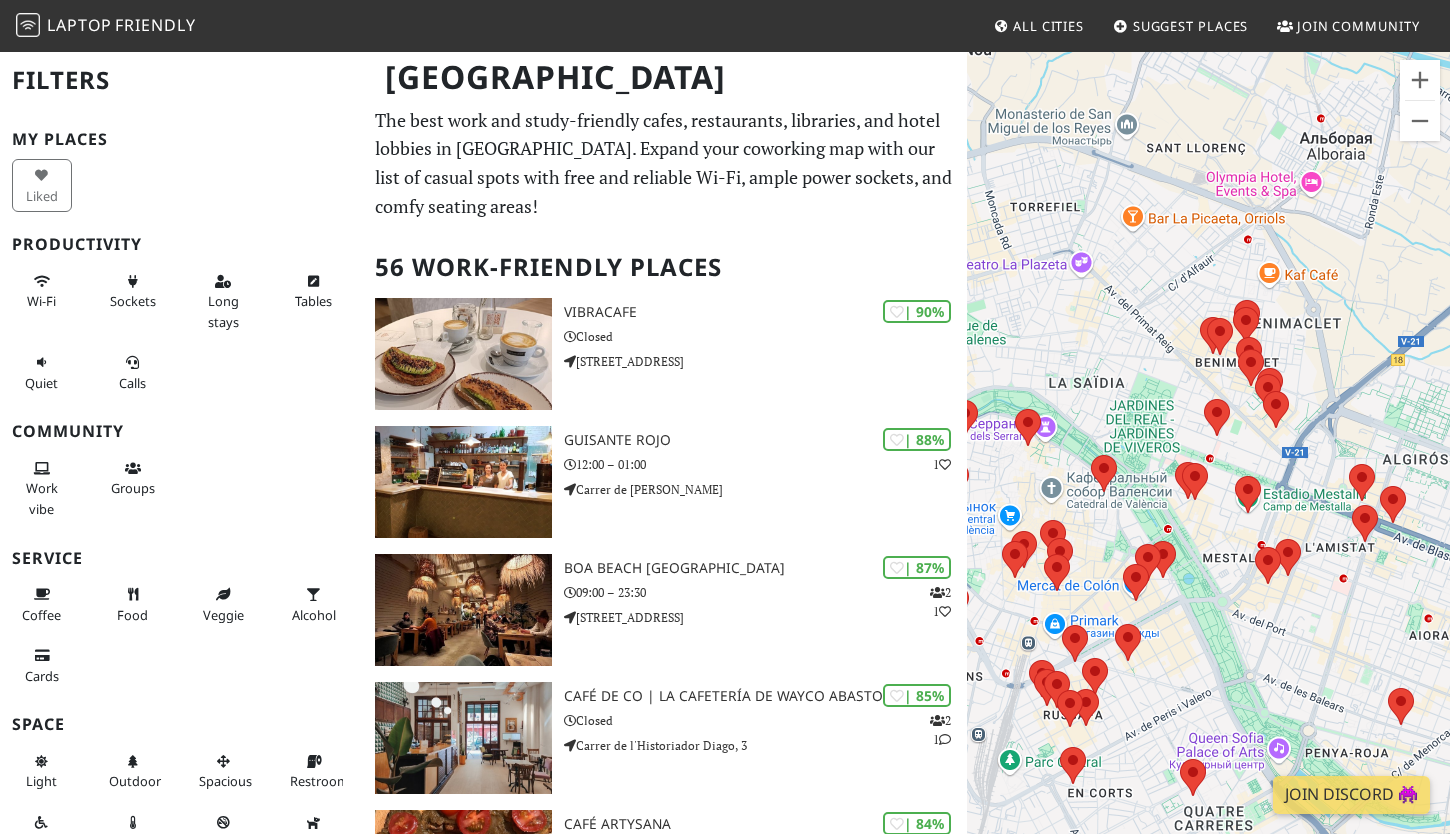 click on "Для навигации используйте клавиши со стрелками." at bounding box center [1208, 467] 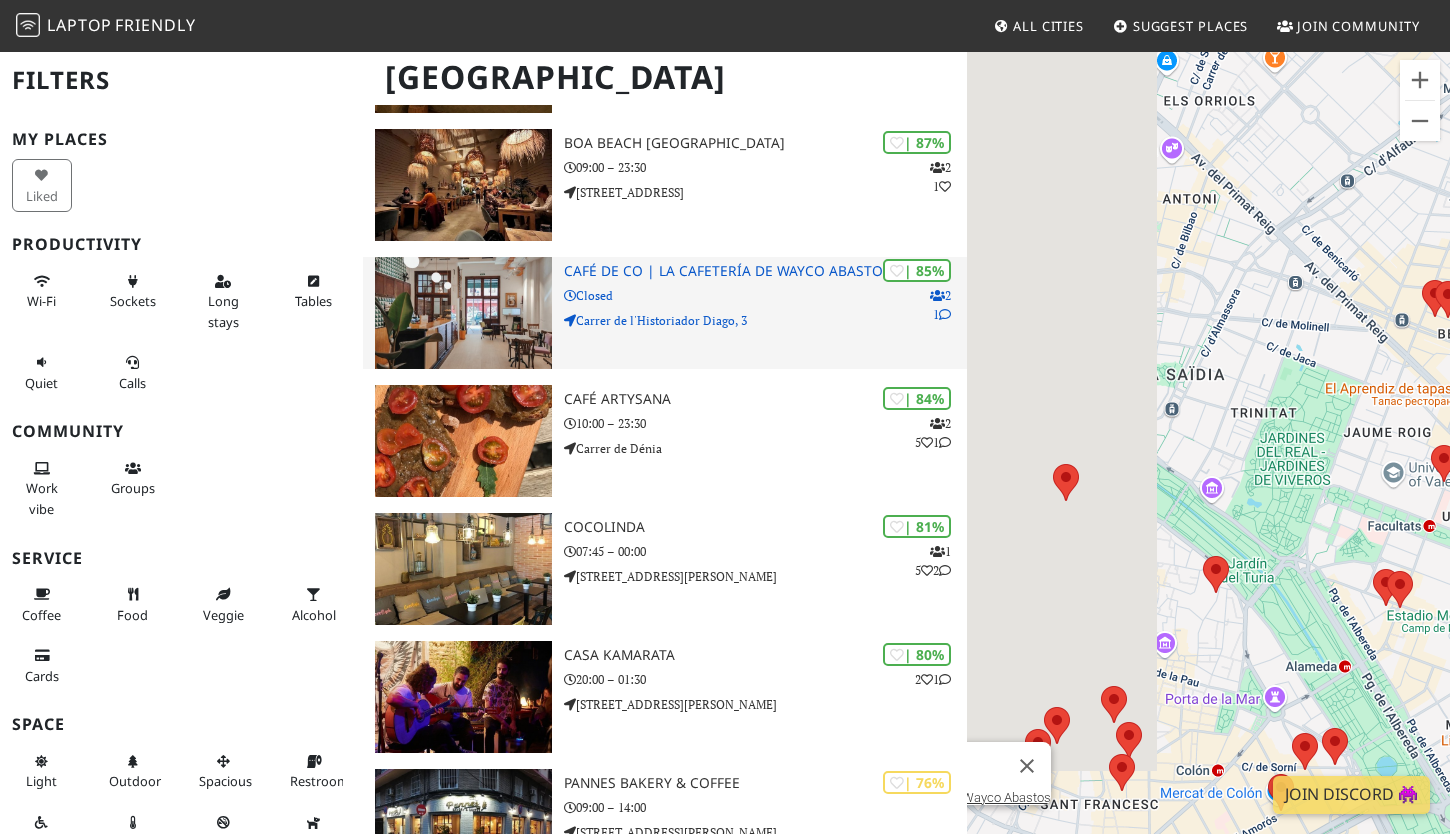scroll, scrollTop: 456, scrollLeft: 0, axis: vertical 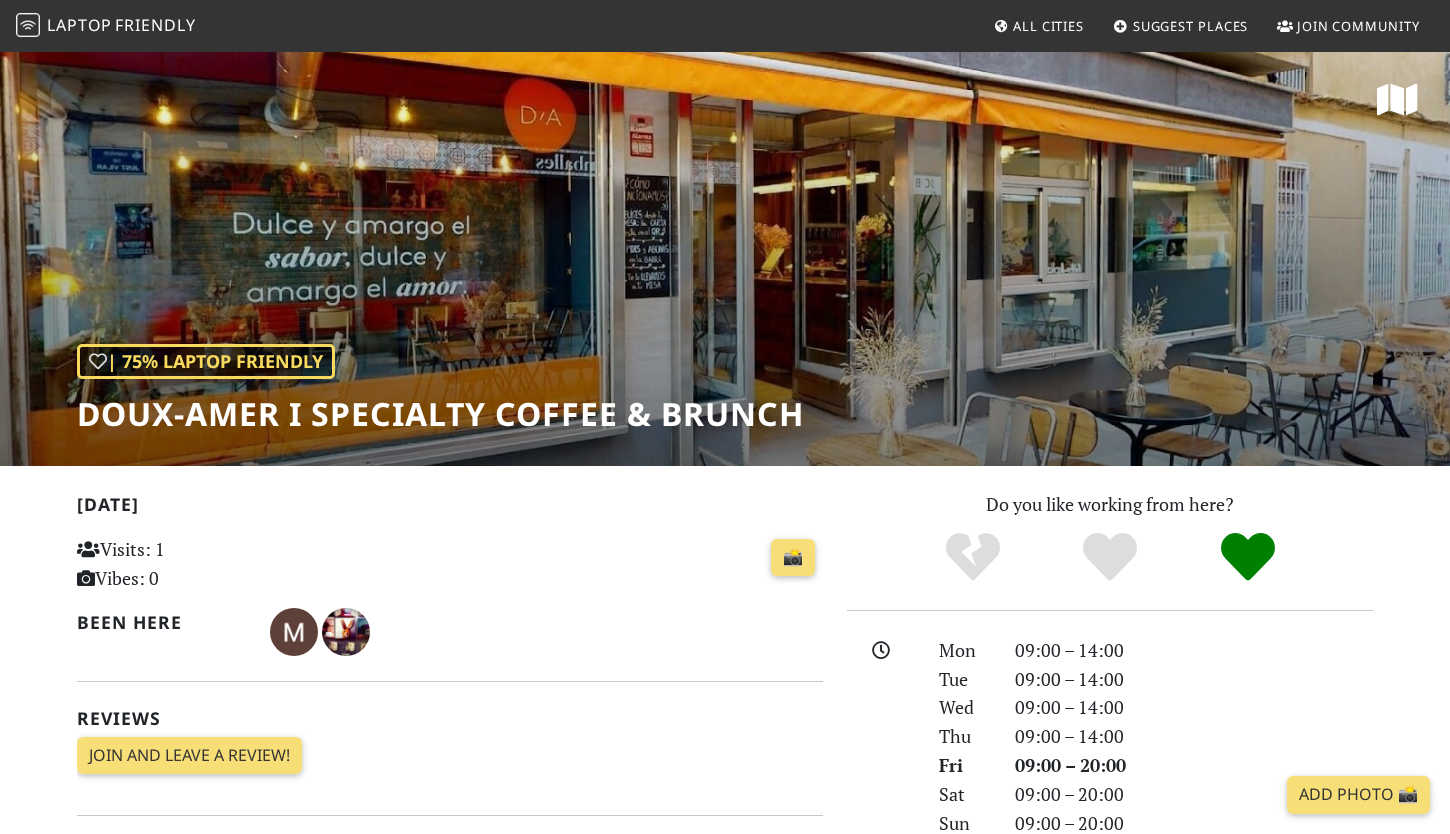 click on "Doux-Amer I Specialty Coffee & Brunch" at bounding box center [440, 414] 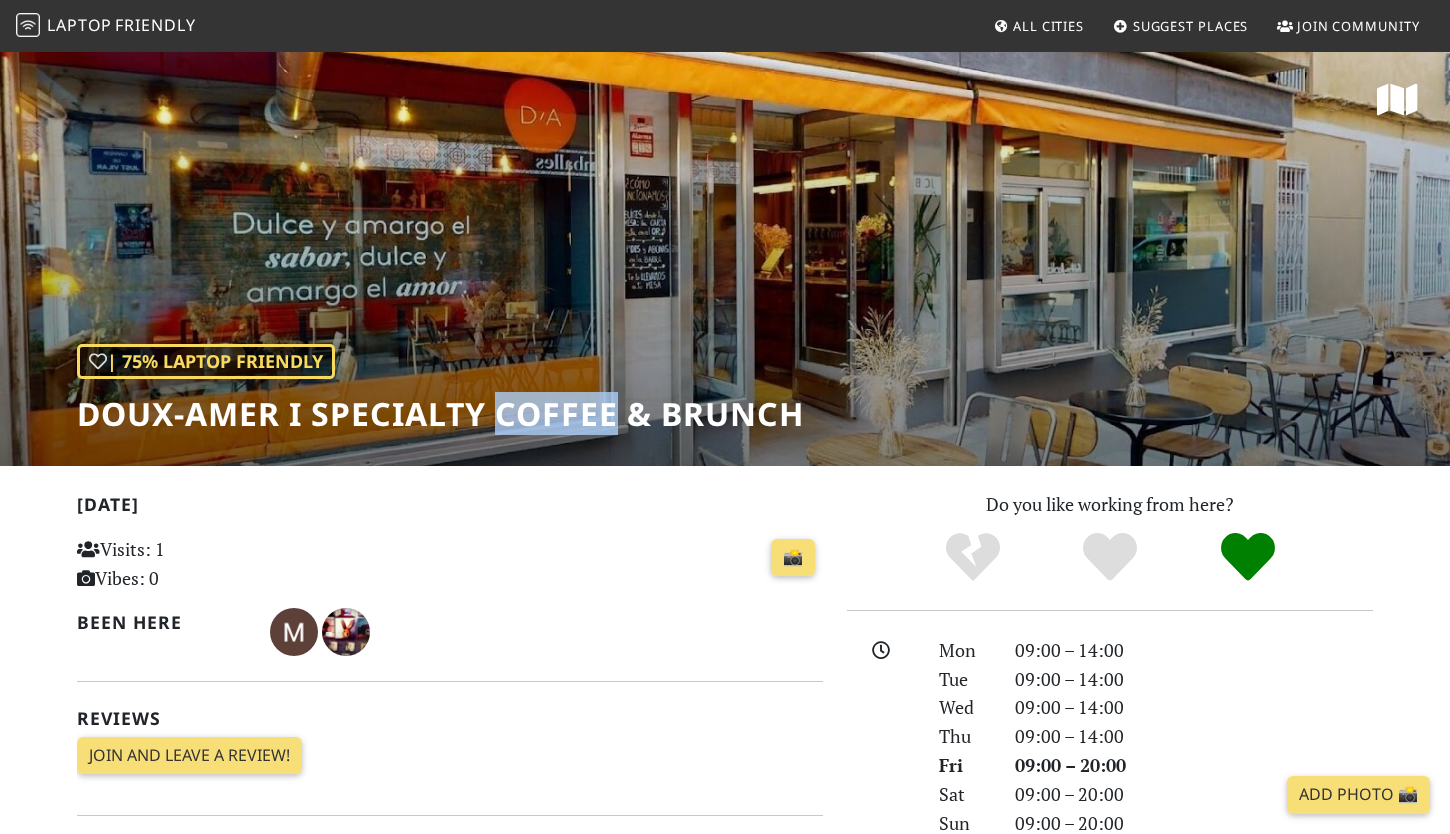 click on "Doux-Amer I Specialty Coffee & Brunch" at bounding box center (440, 414) 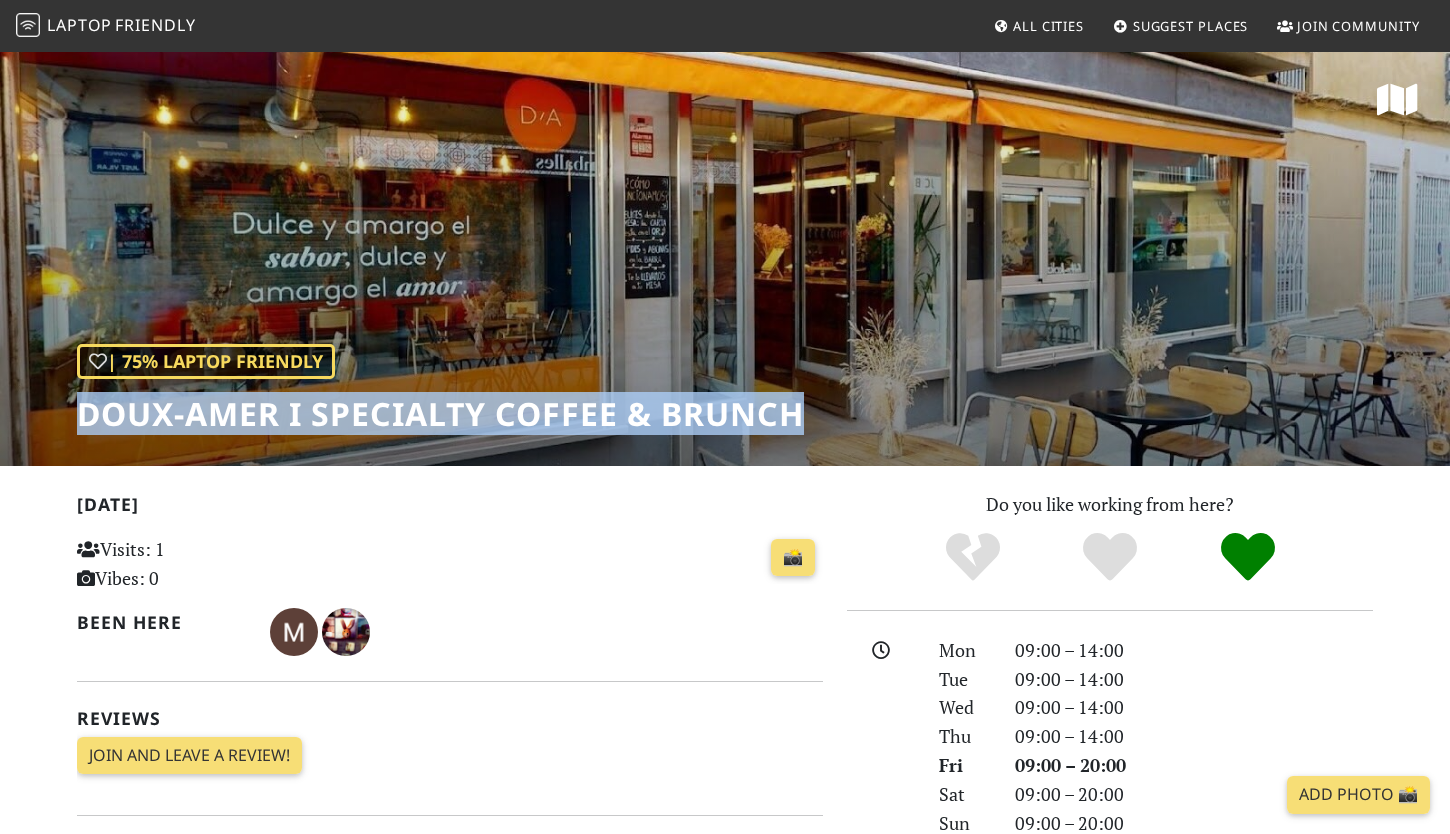 click on "Doux-Amer I Specialty Coffee & Brunch" at bounding box center (440, 414) 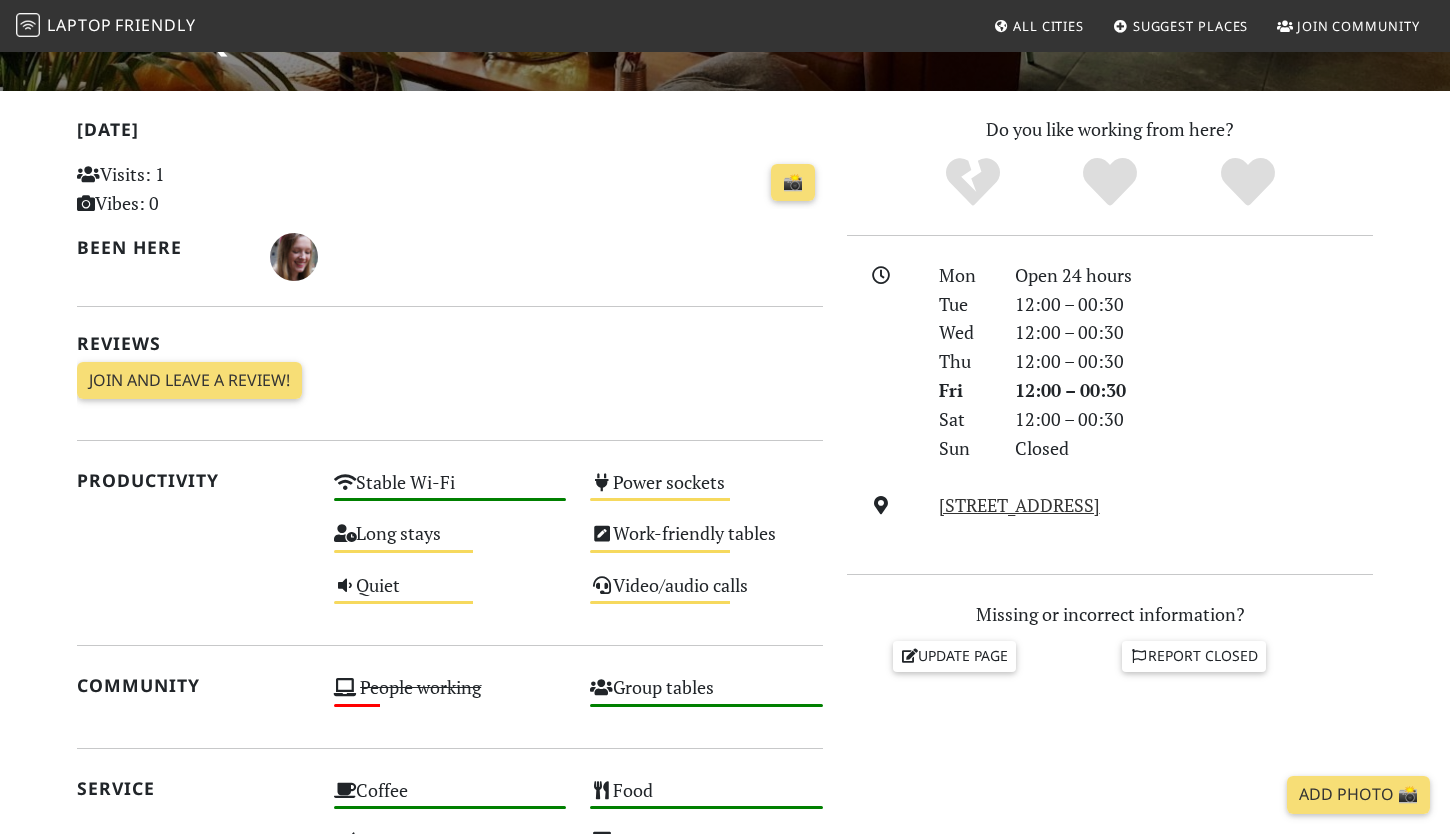 scroll, scrollTop: 376, scrollLeft: 0, axis: vertical 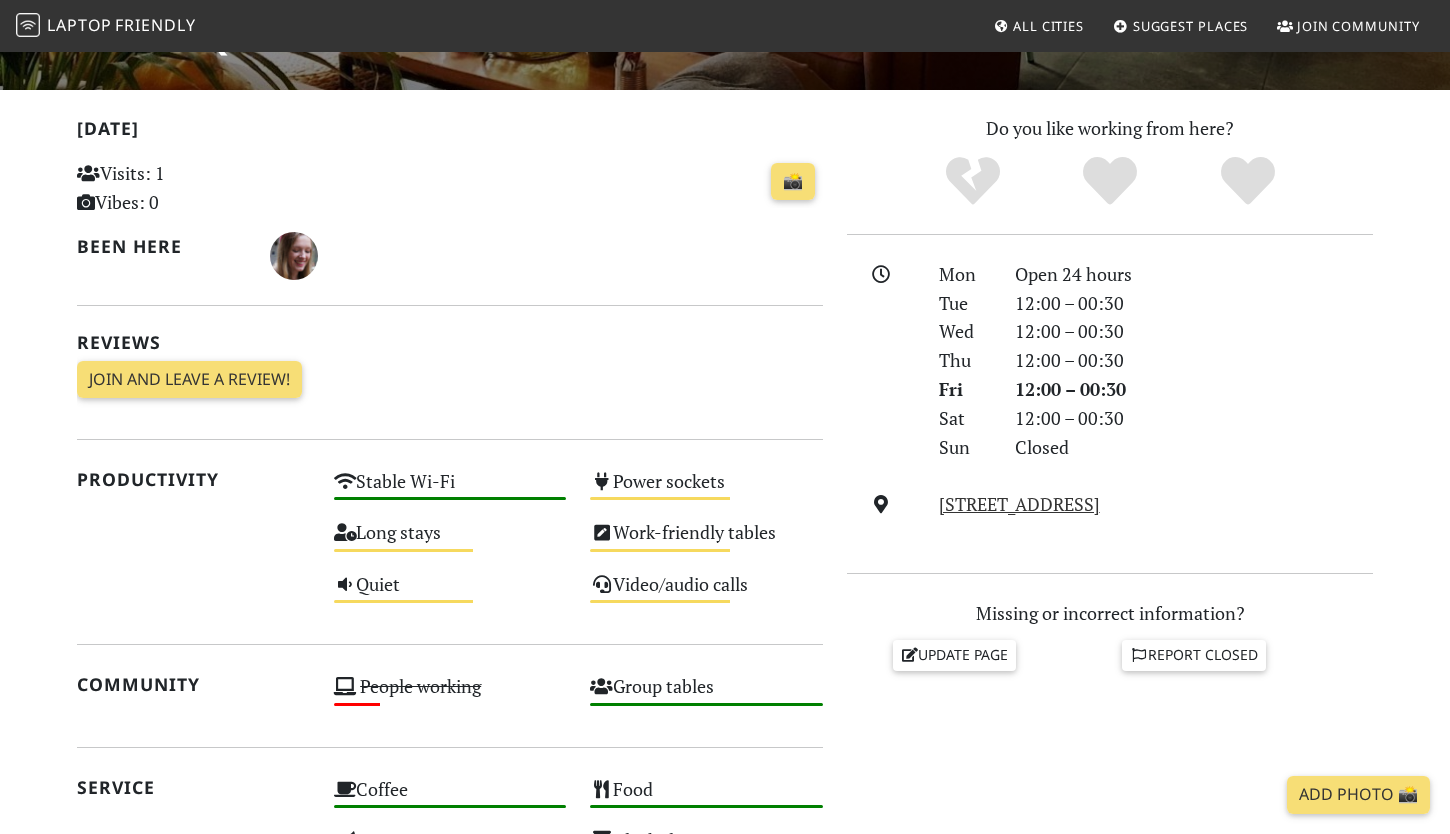 drag, startPoint x: 1174, startPoint y: 502, endPoint x: 936, endPoint y: 503, distance: 238.0021 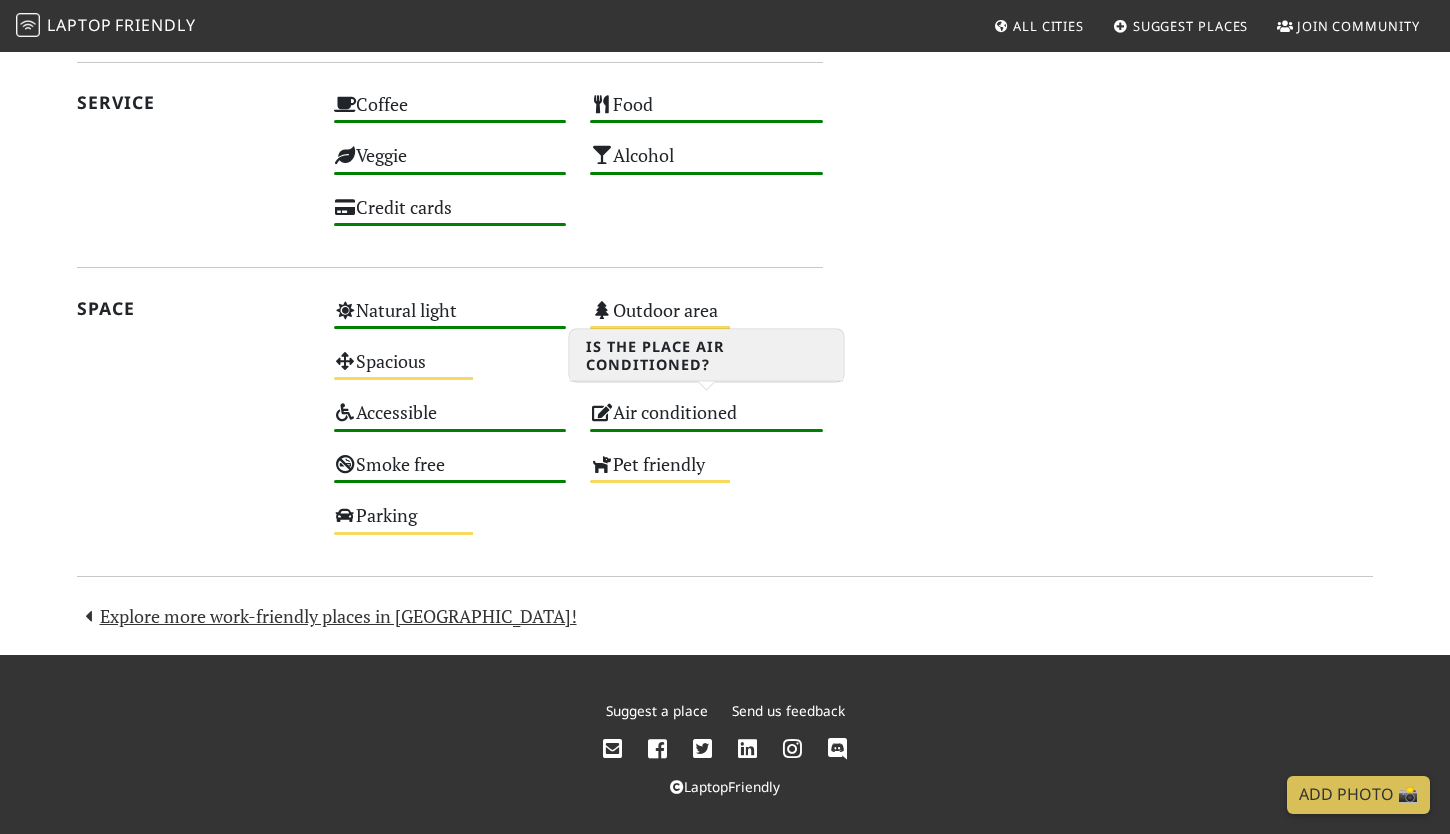 scroll, scrollTop: 1060, scrollLeft: 0, axis: vertical 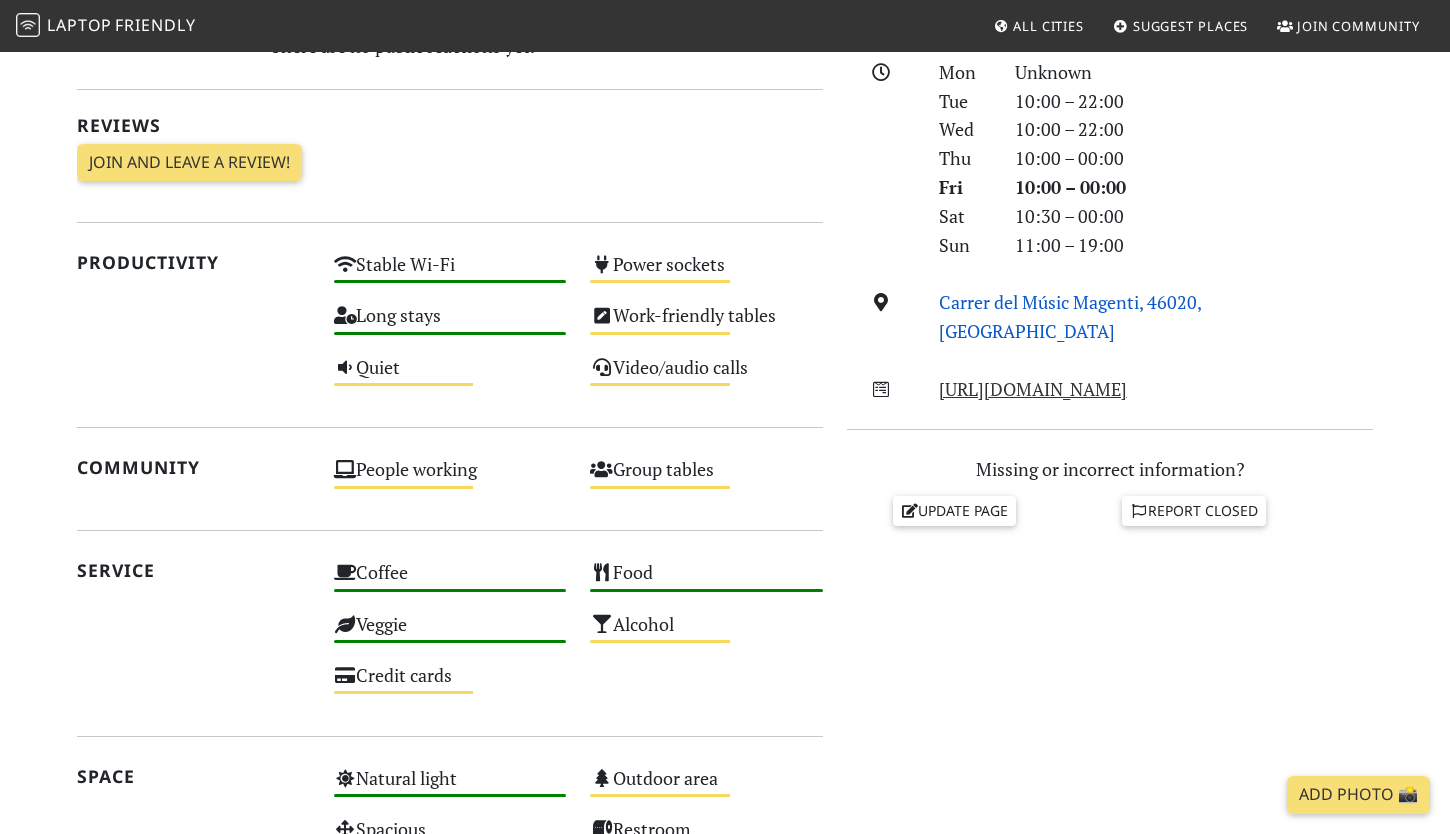 click on "Carrer del Músic Magenti, 46020, Valencia" at bounding box center [1070, 316] 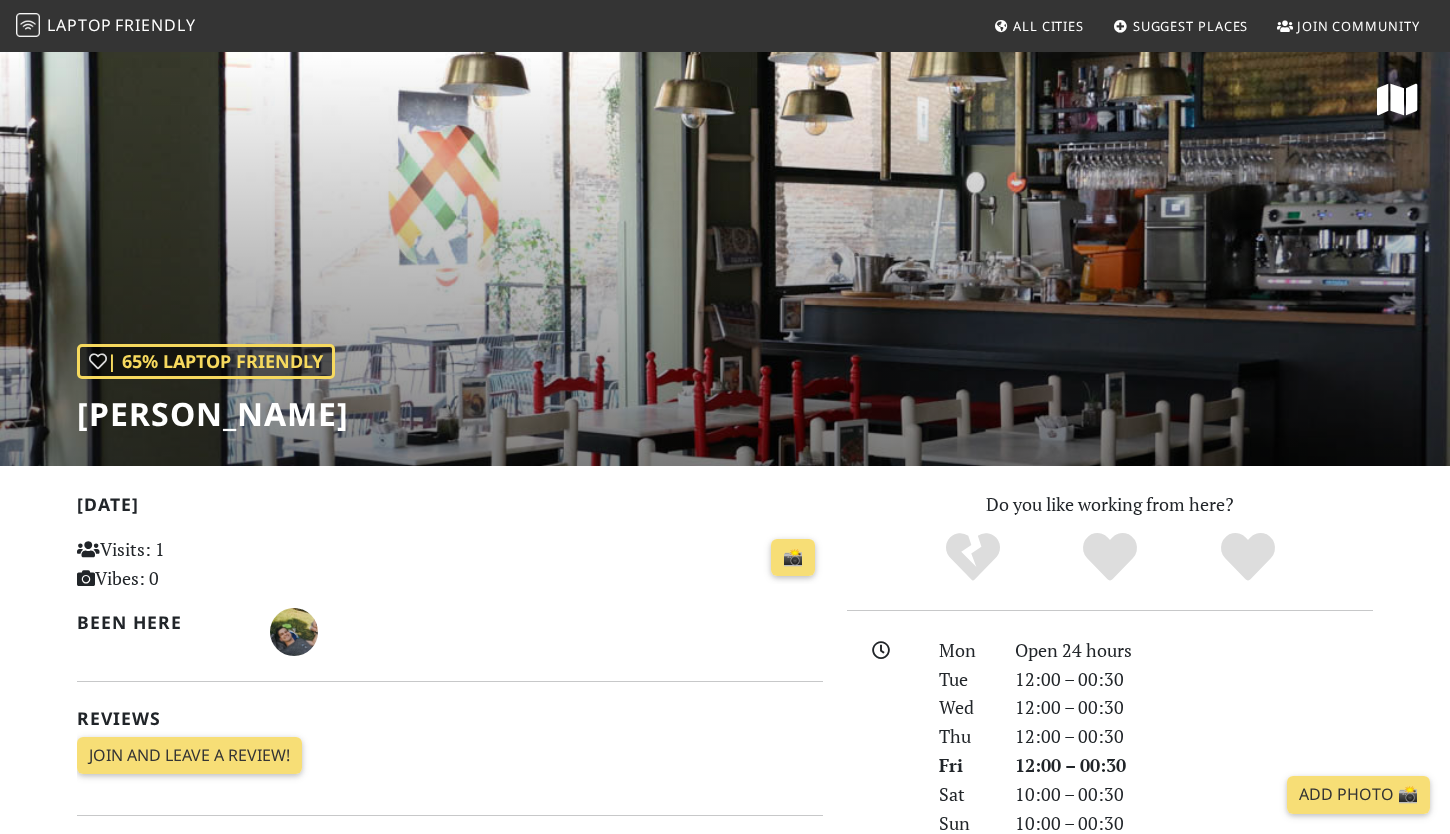 scroll, scrollTop: 0, scrollLeft: 0, axis: both 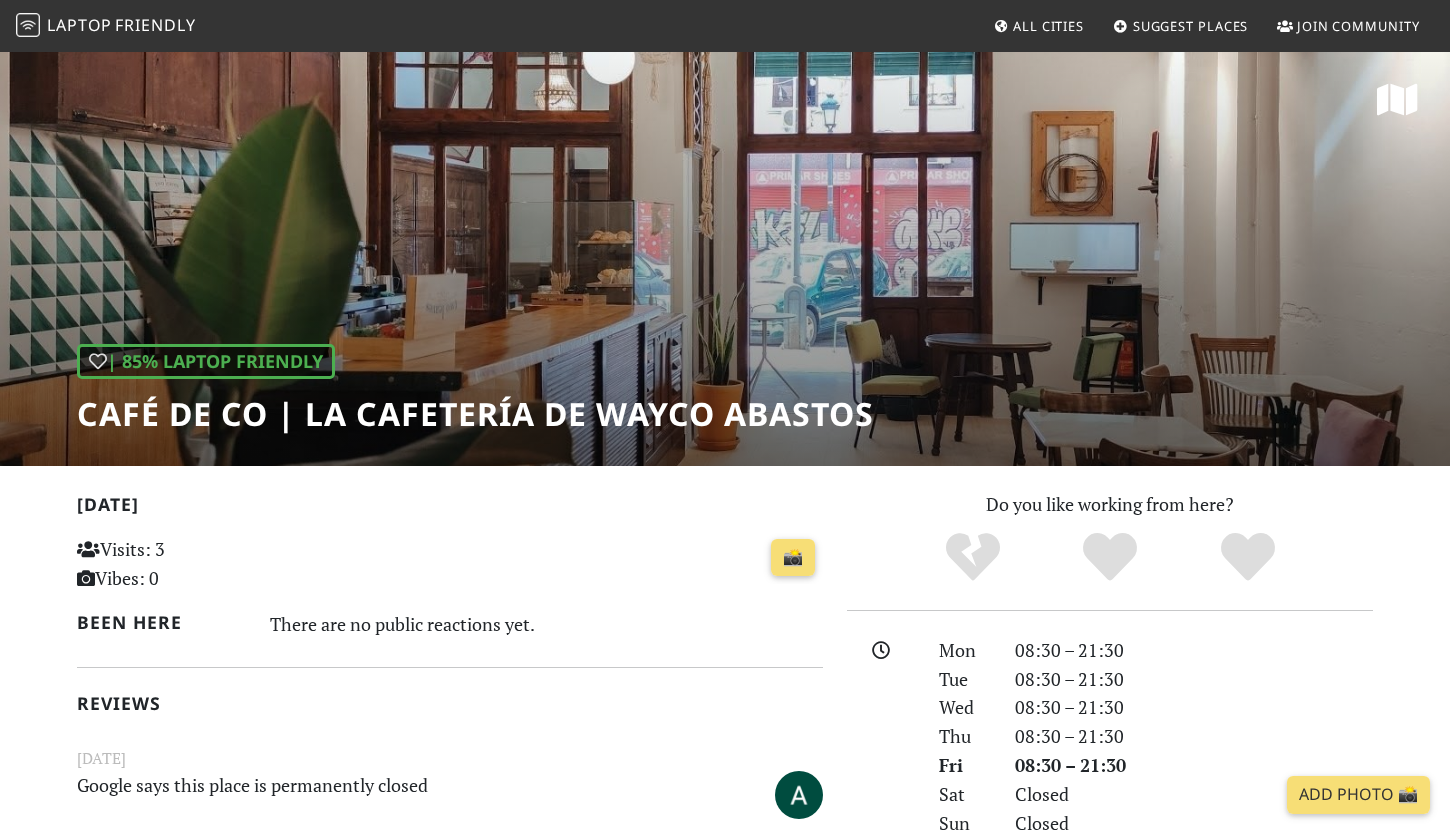 click on "| 85% Laptop Friendly
Café de CO | La cafetería de [PERSON_NAME]" at bounding box center (725, 258) 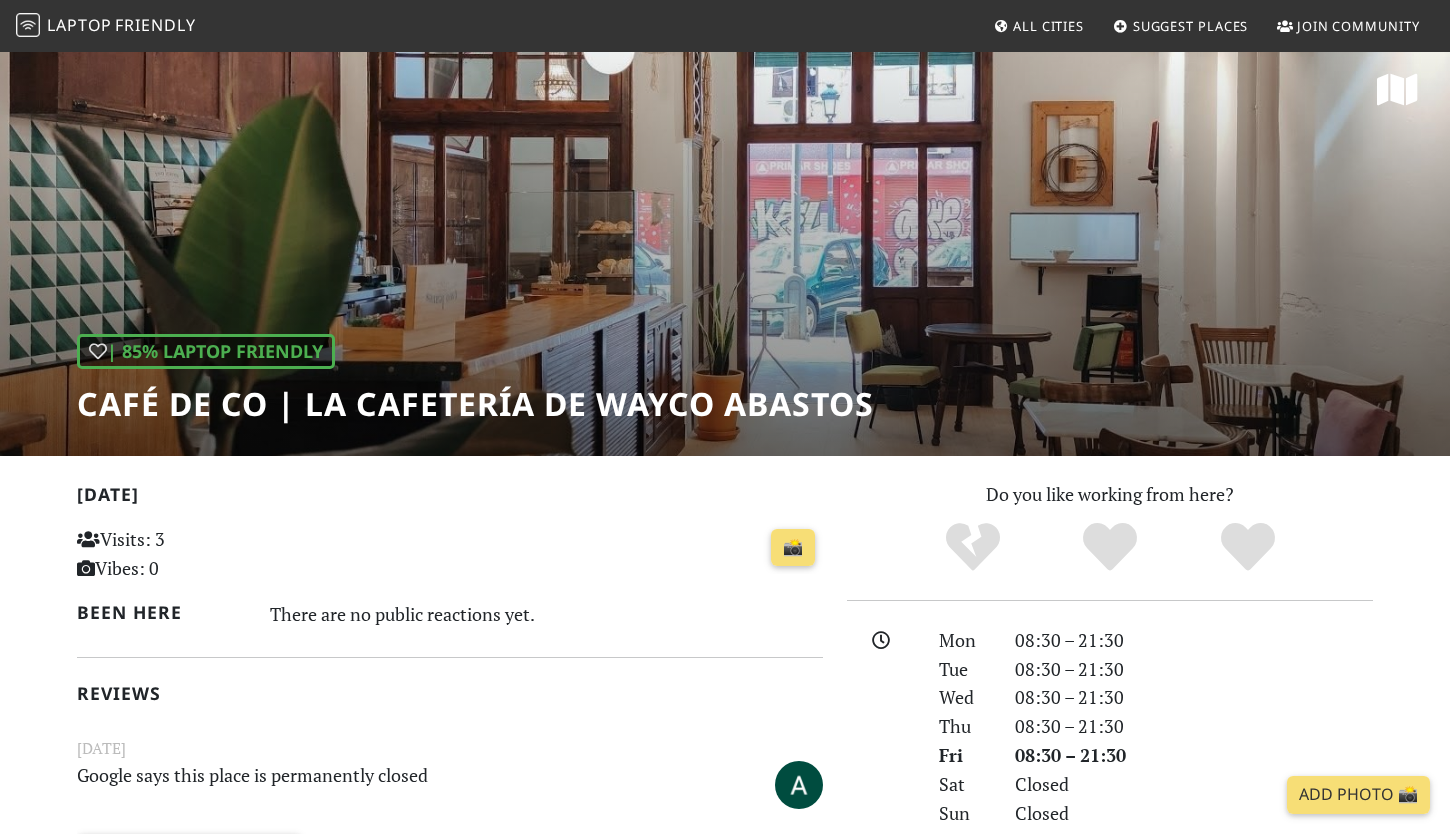 click on "Café de CO | La cafetería de Wayco Abastos" at bounding box center [475, 404] 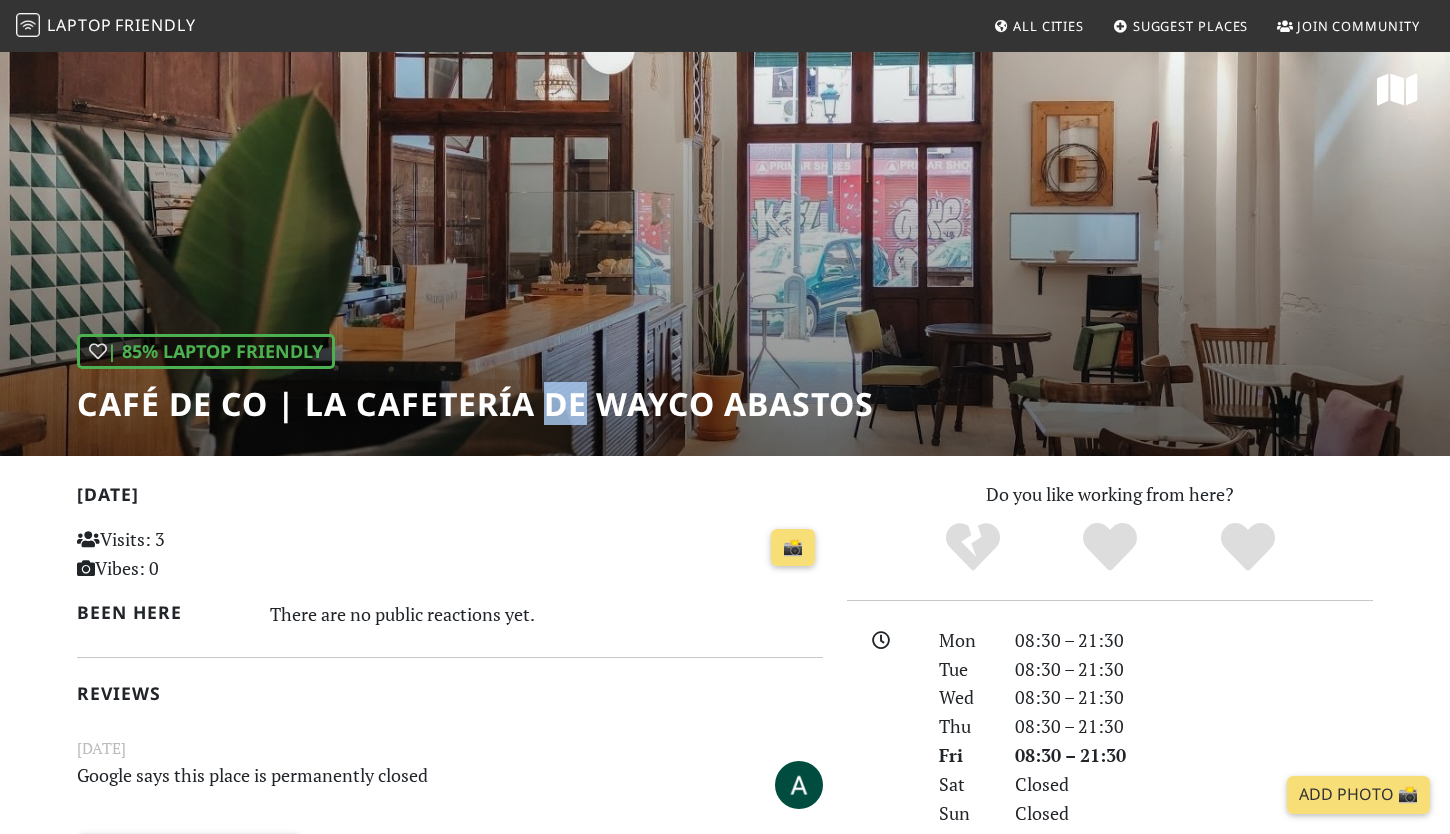 click on "Café de CO | La cafetería de Wayco Abastos" at bounding box center [475, 404] 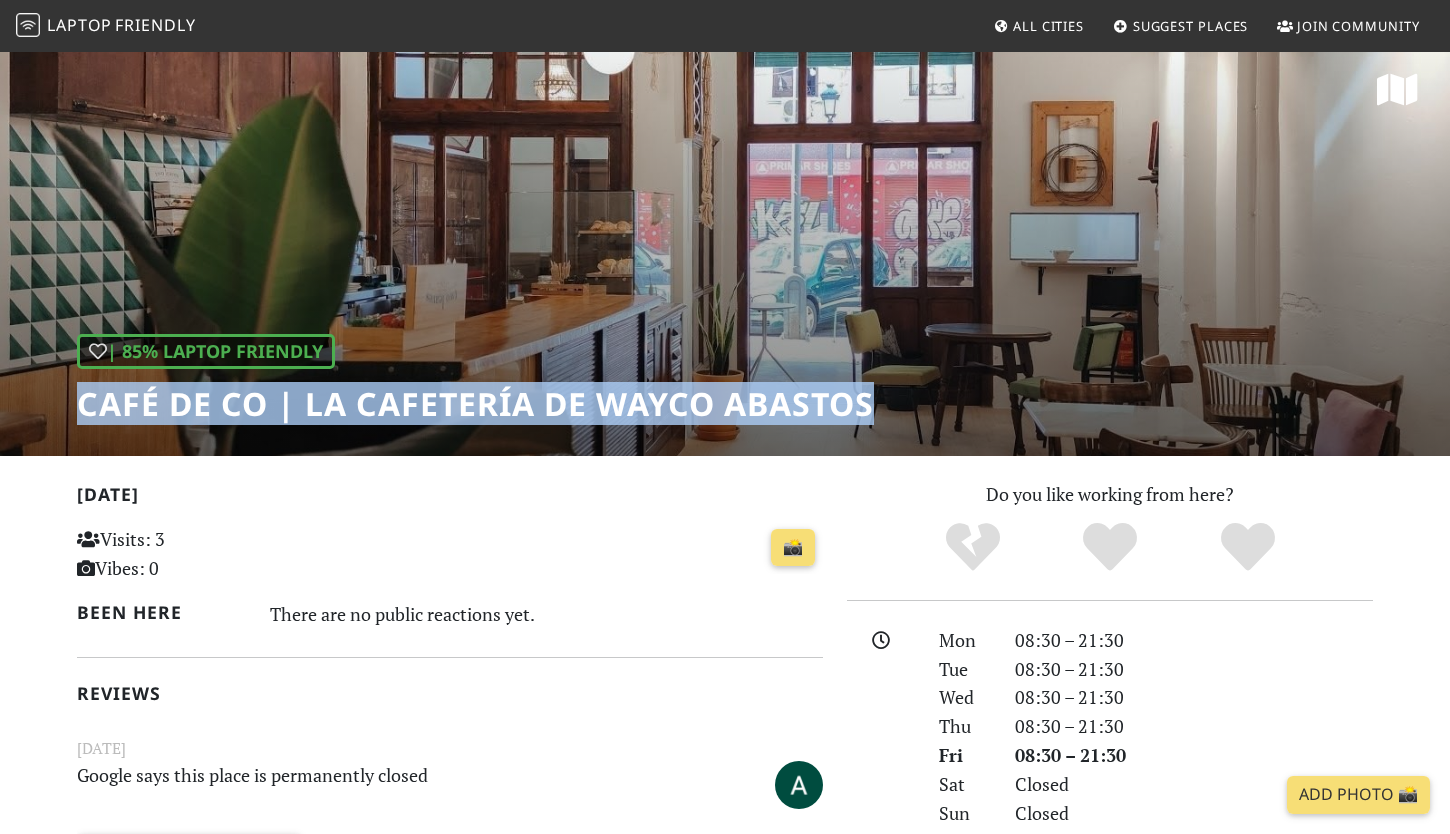 click on "Café de CO | La cafetería de Wayco Abastos" at bounding box center [475, 404] 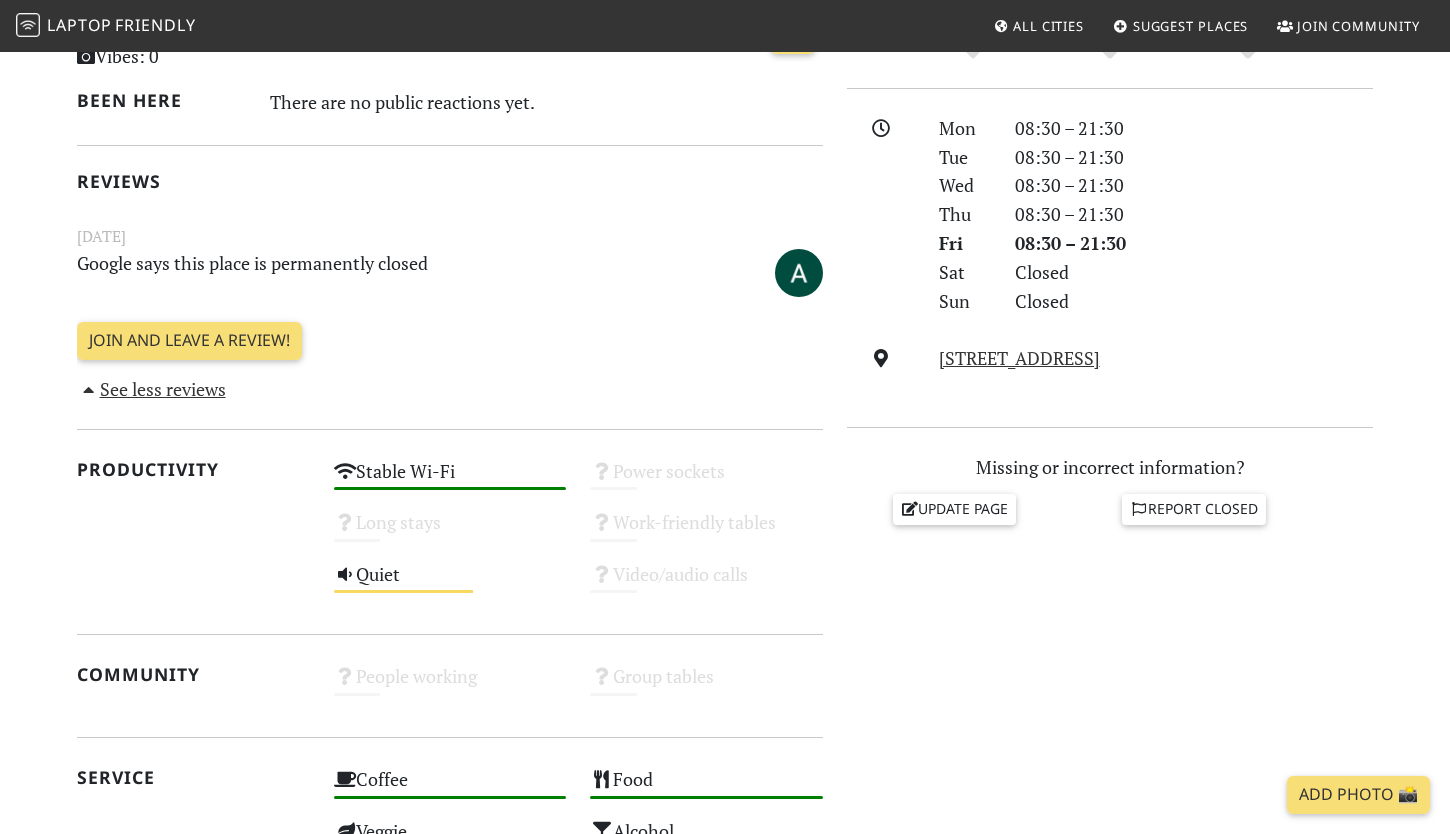 scroll, scrollTop: 529, scrollLeft: 0, axis: vertical 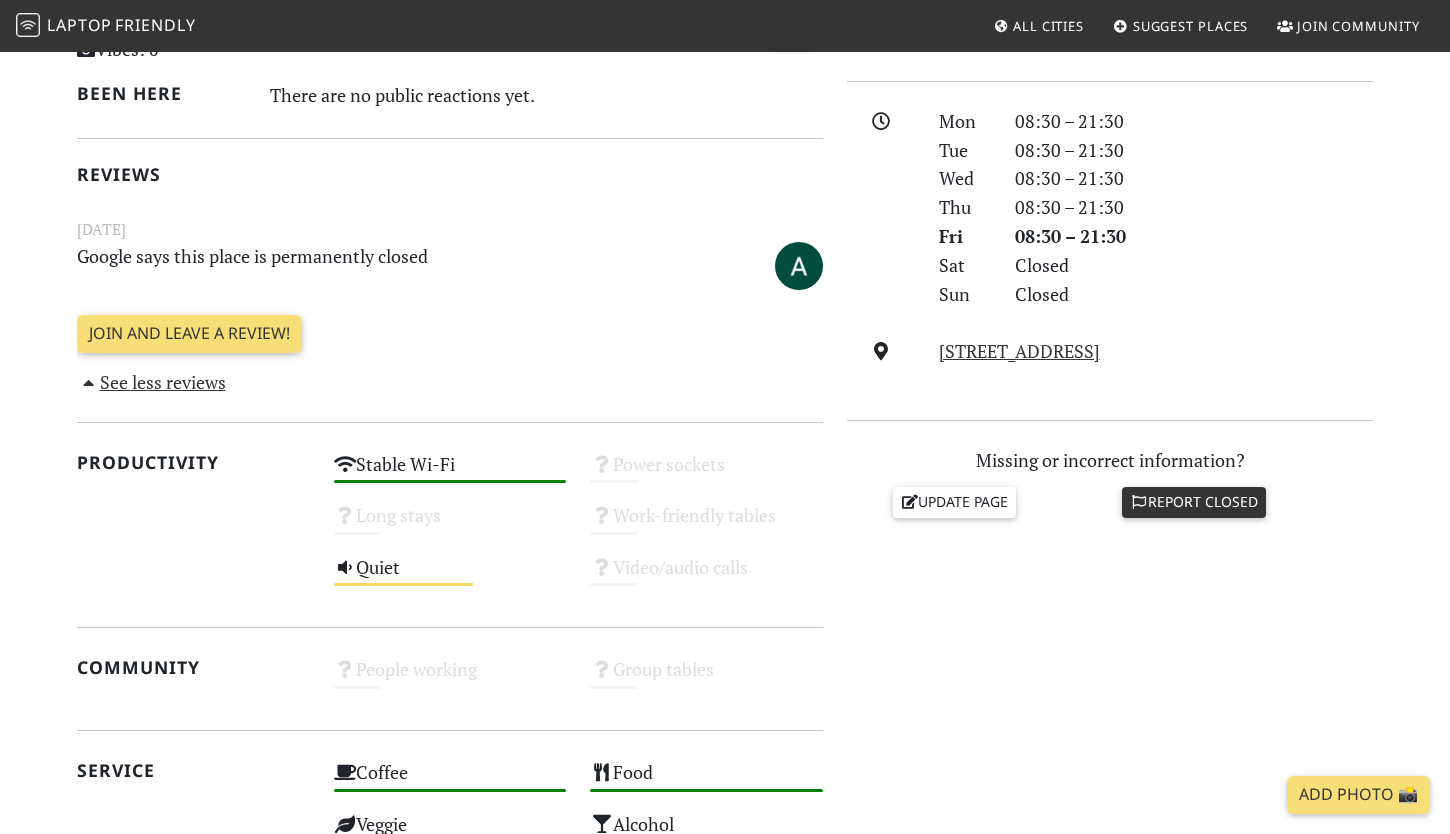click on "Report closed" at bounding box center (1194, 502) 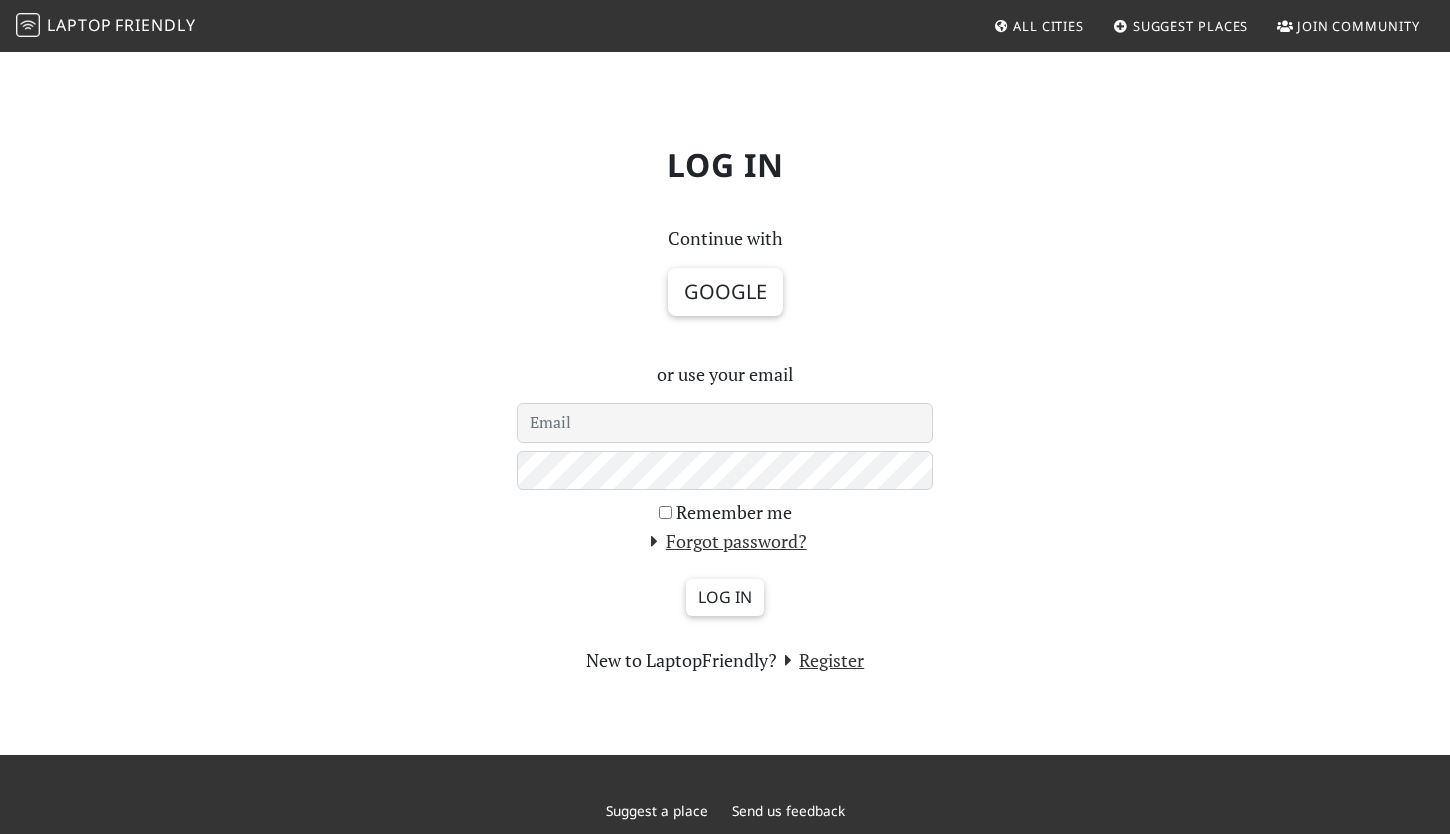 scroll, scrollTop: 0, scrollLeft: 0, axis: both 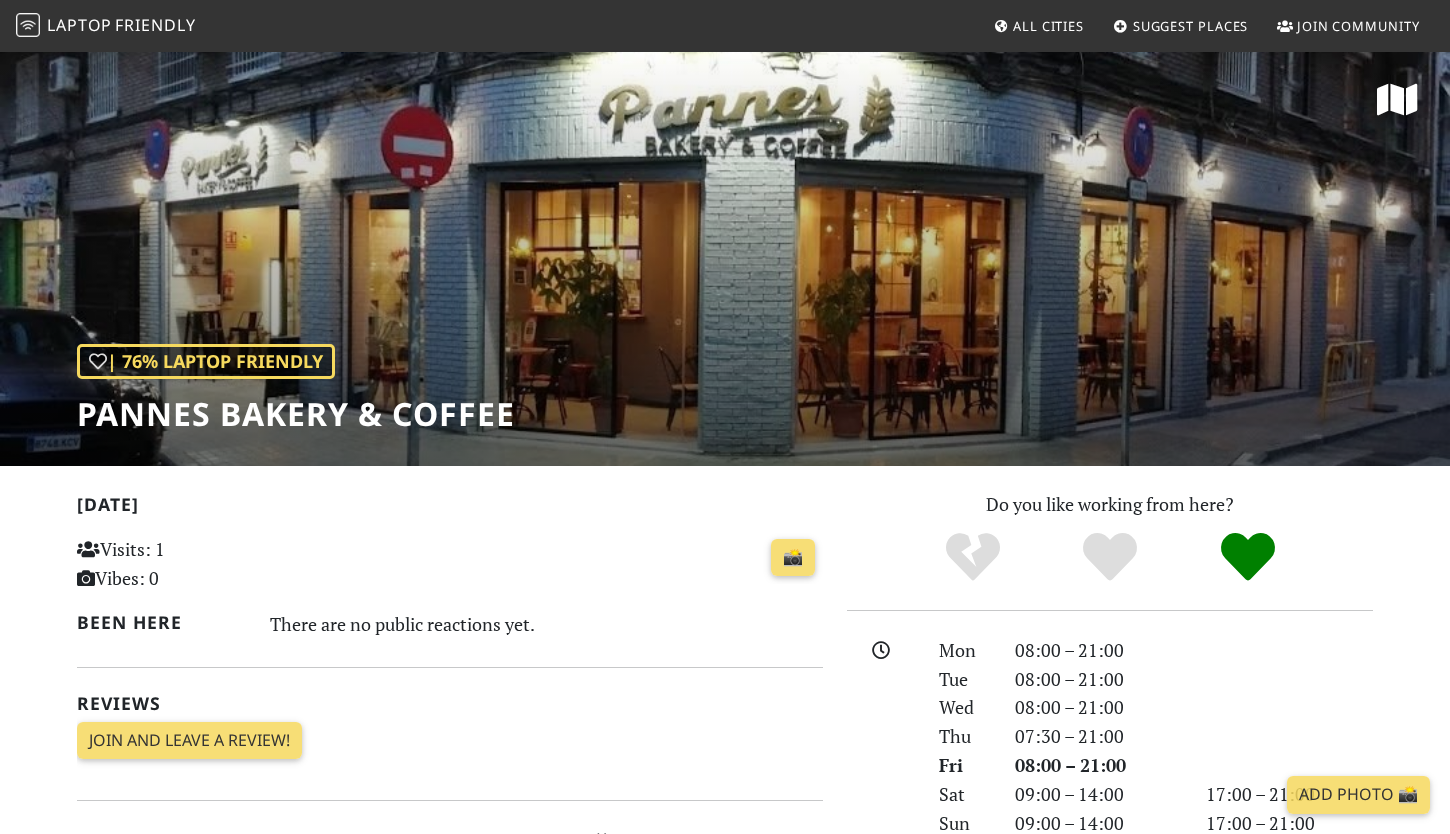 click on "Pannes Bakery & Coffee" at bounding box center [296, 414] 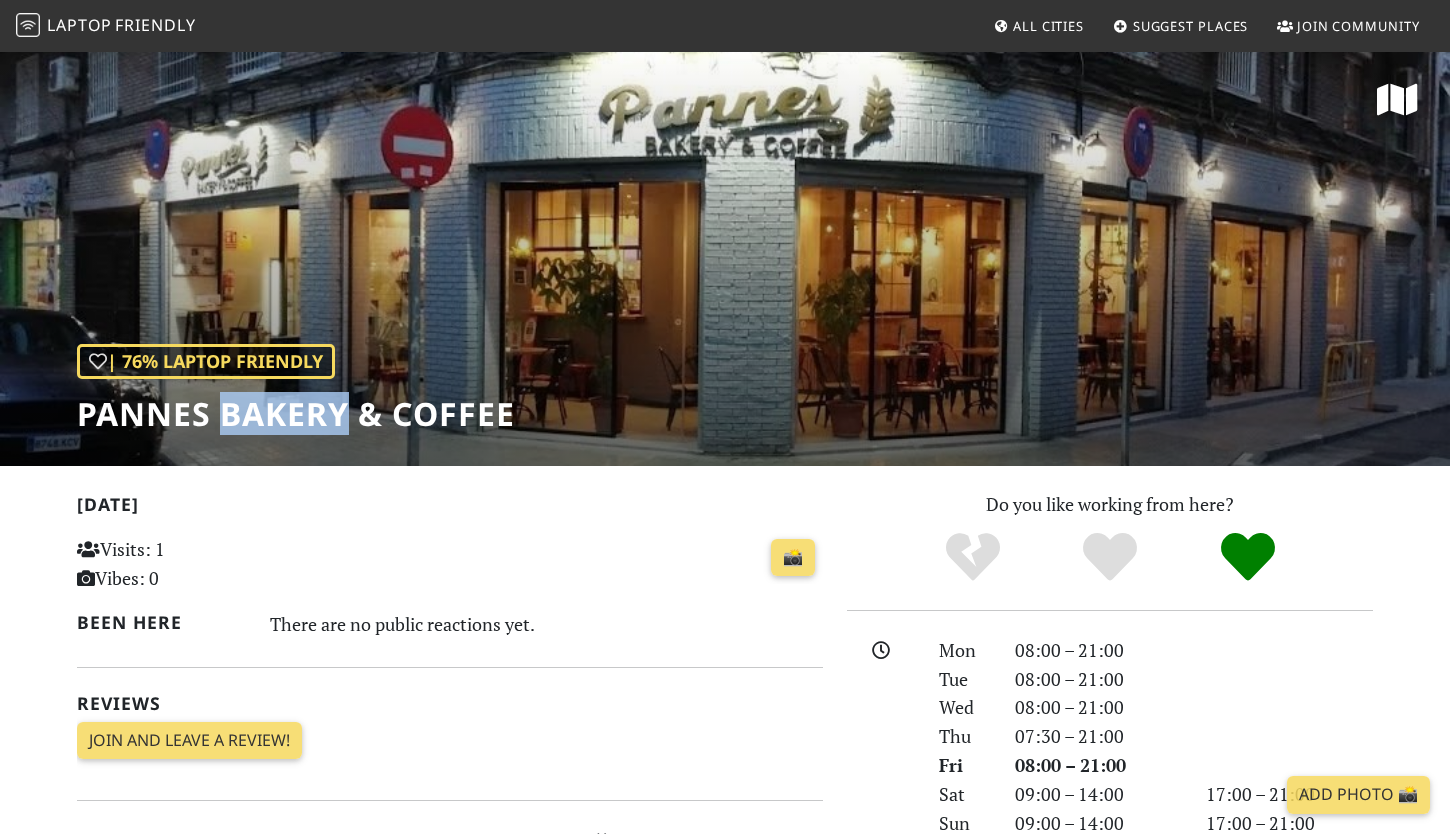 click on "Pannes Bakery & Coffee" at bounding box center (296, 414) 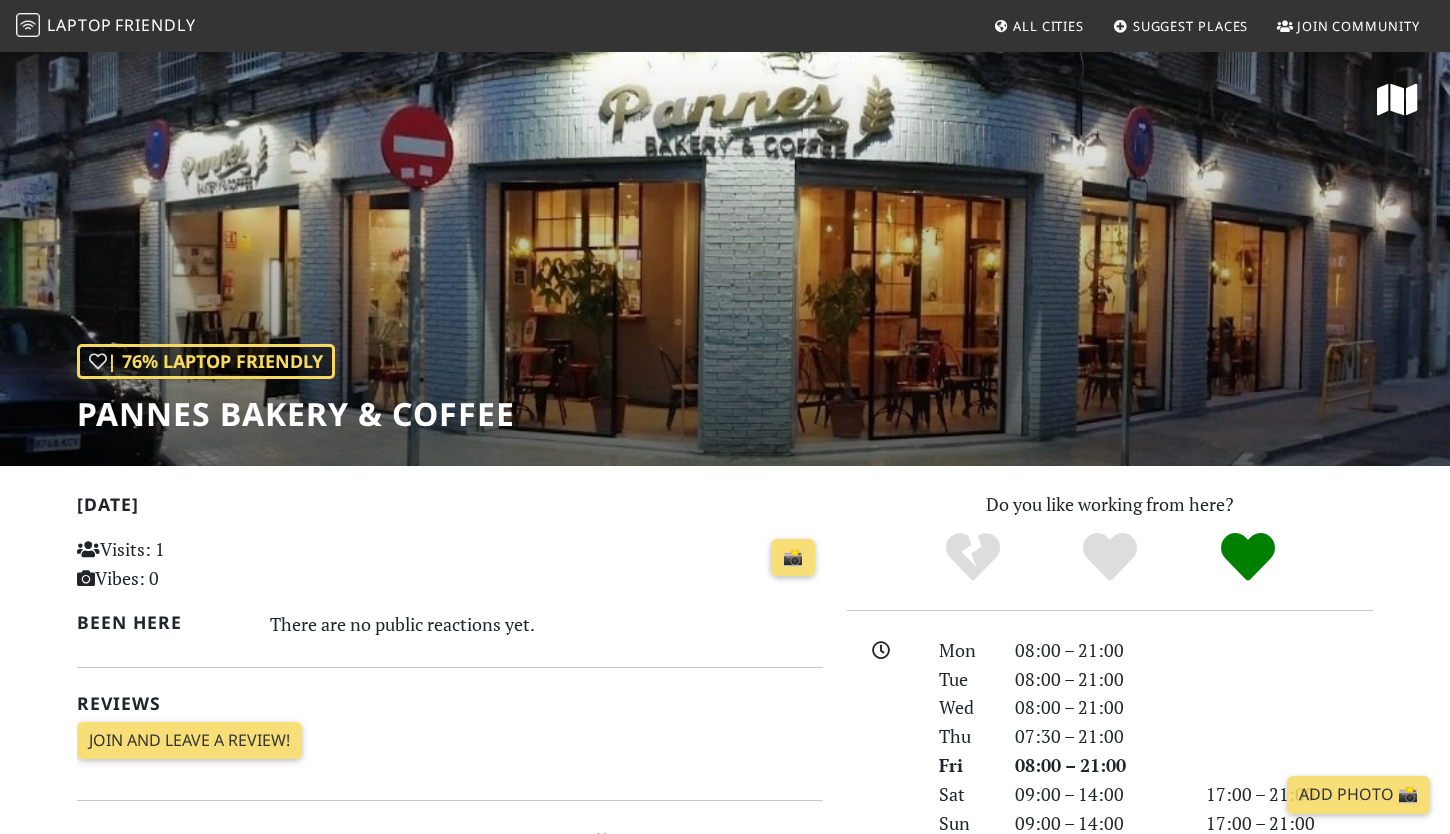 click on "Pannes Bakery & Coffee" at bounding box center [296, 414] 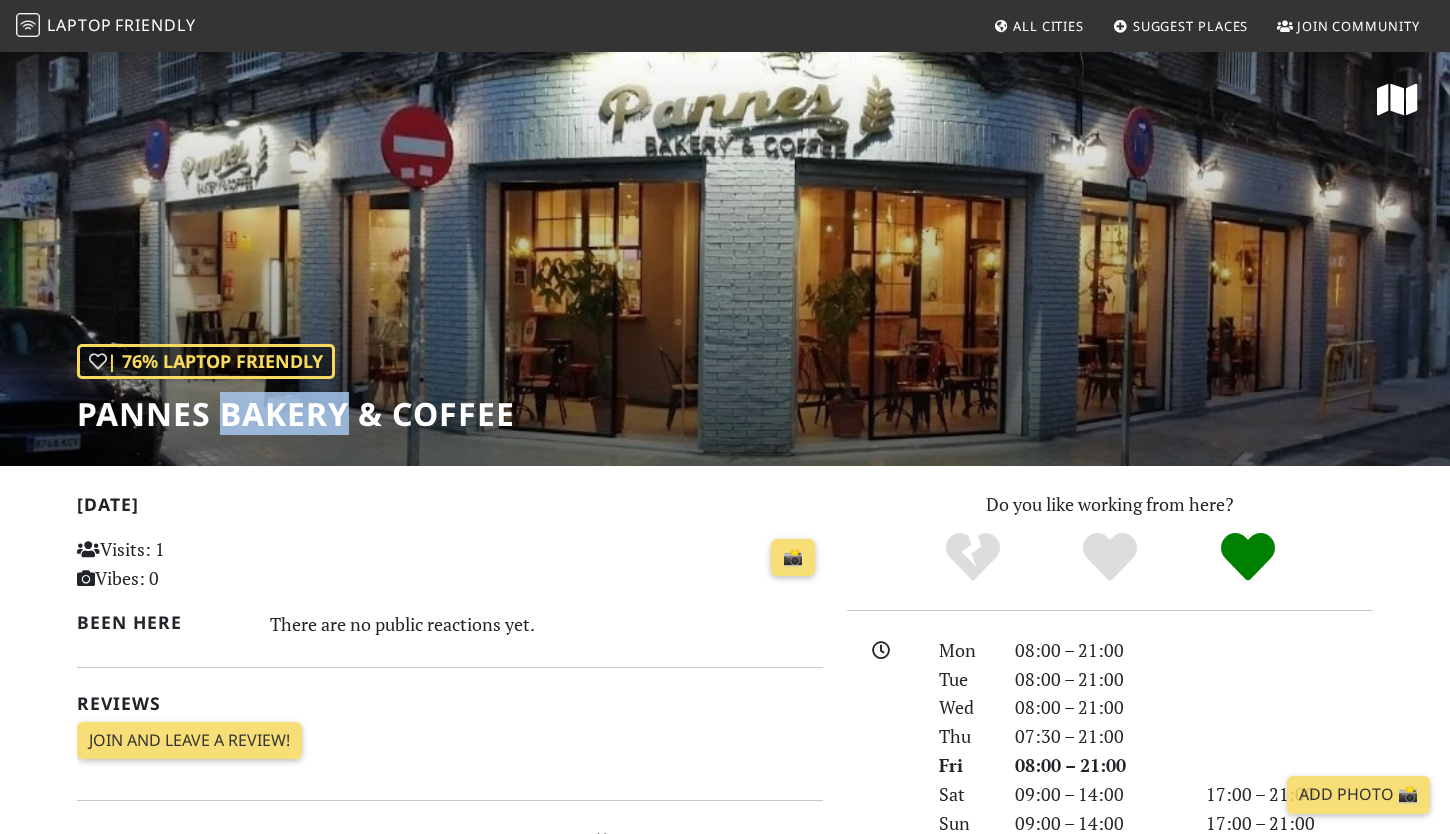 click on "Pannes Bakery & Coffee" at bounding box center [296, 414] 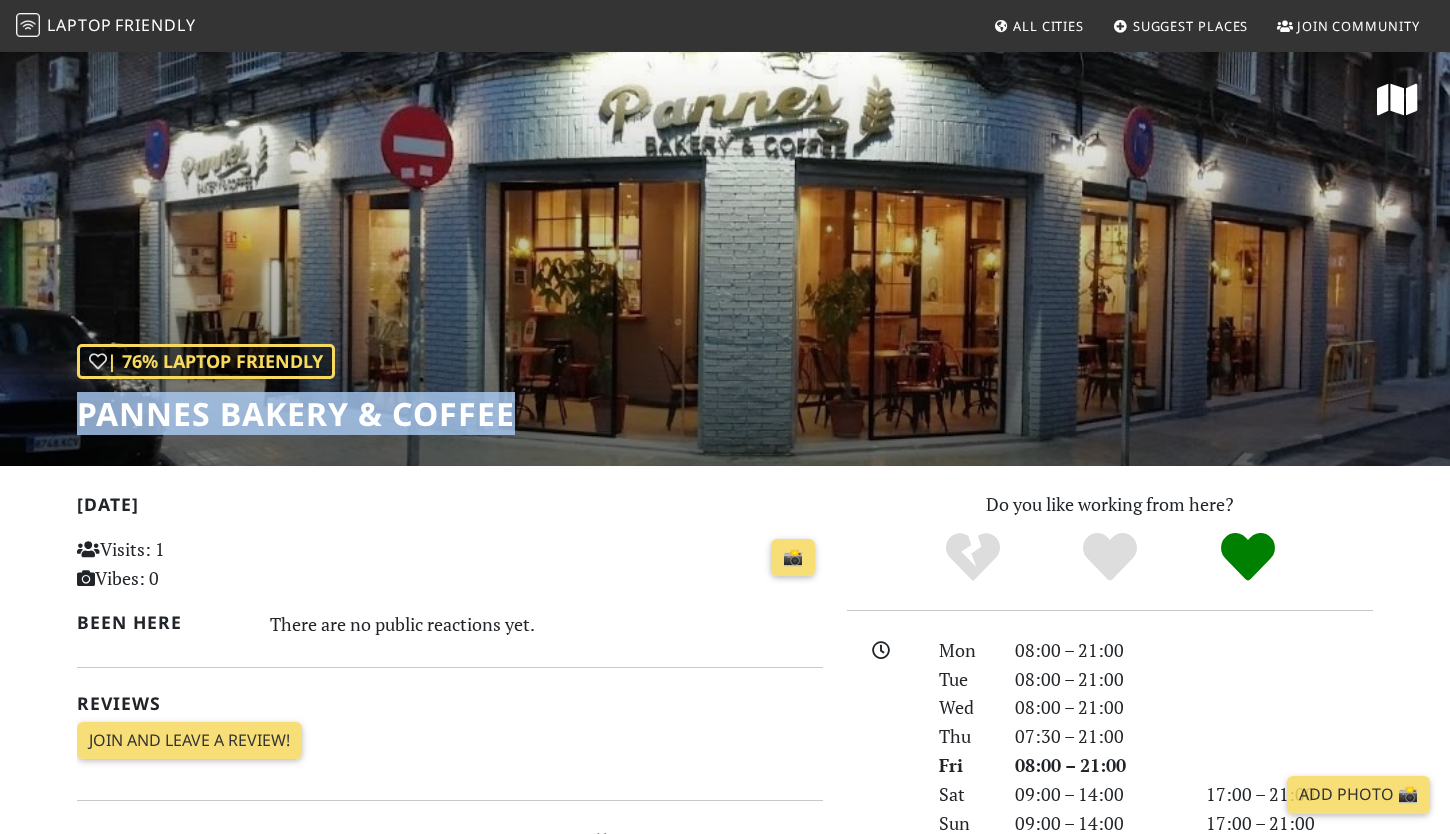 click on "Pannes Bakery & Coffee" at bounding box center [296, 414] 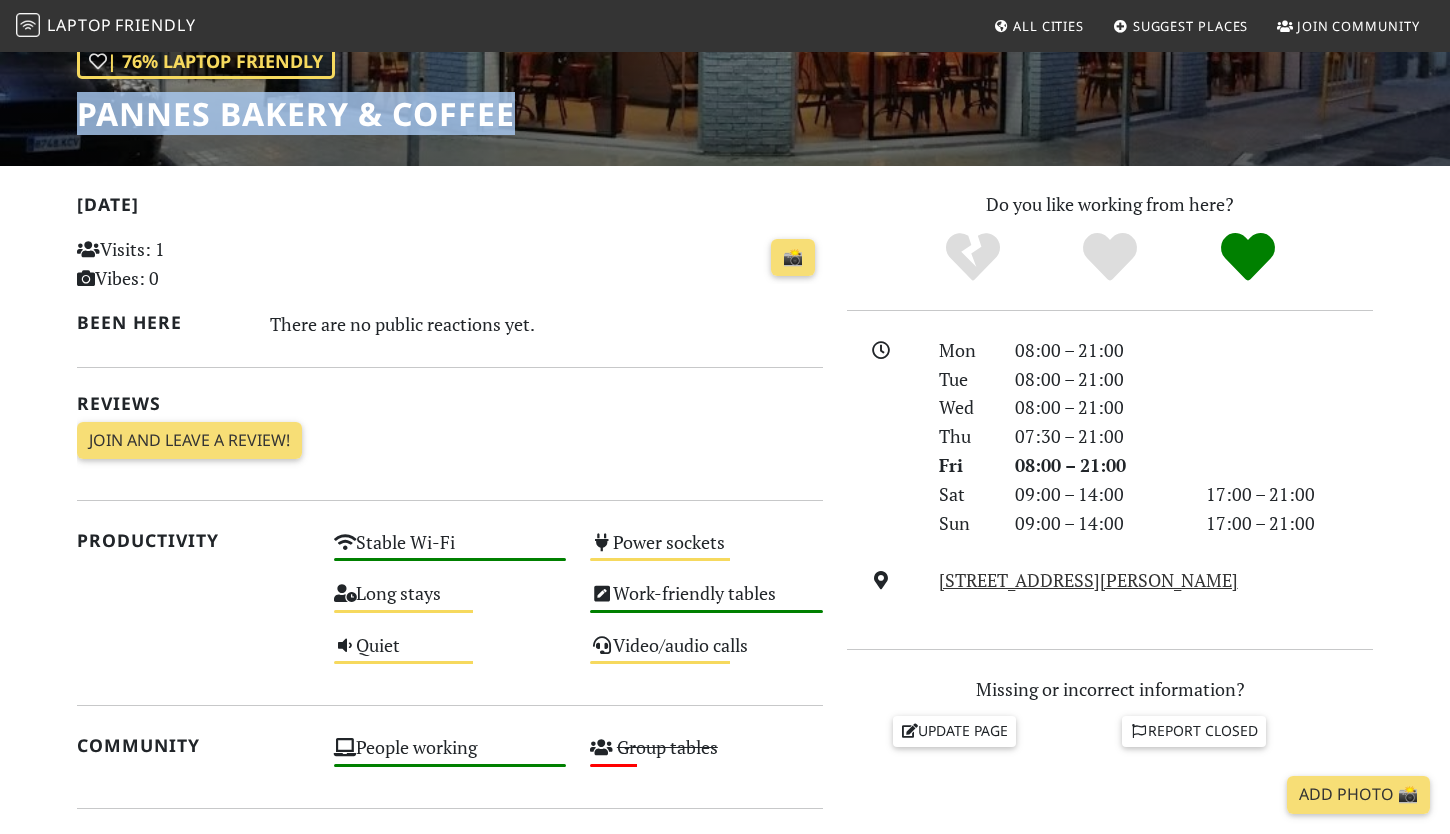 scroll, scrollTop: 303, scrollLeft: 0, axis: vertical 